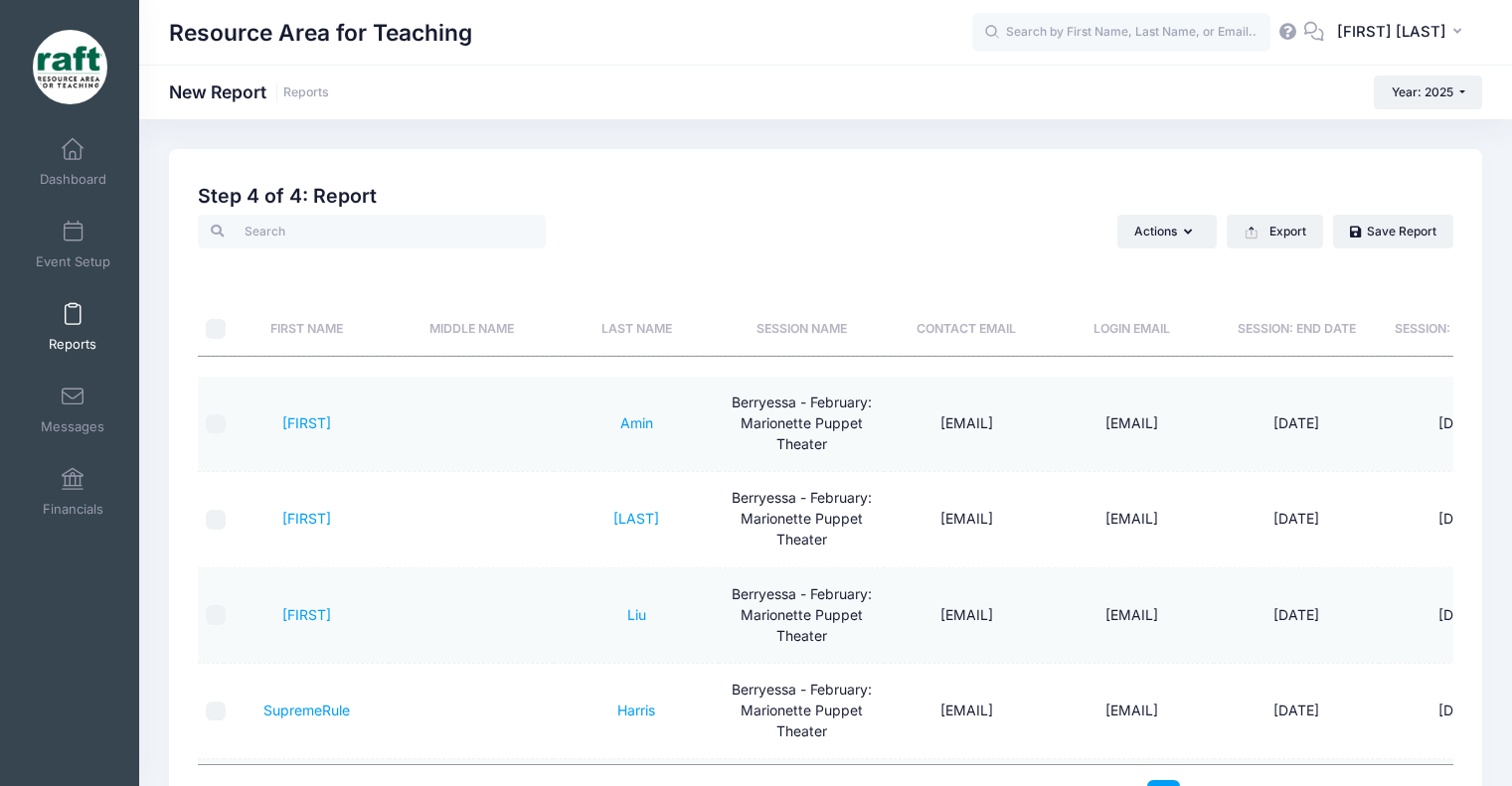 scroll, scrollTop: 0, scrollLeft: 0, axis: both 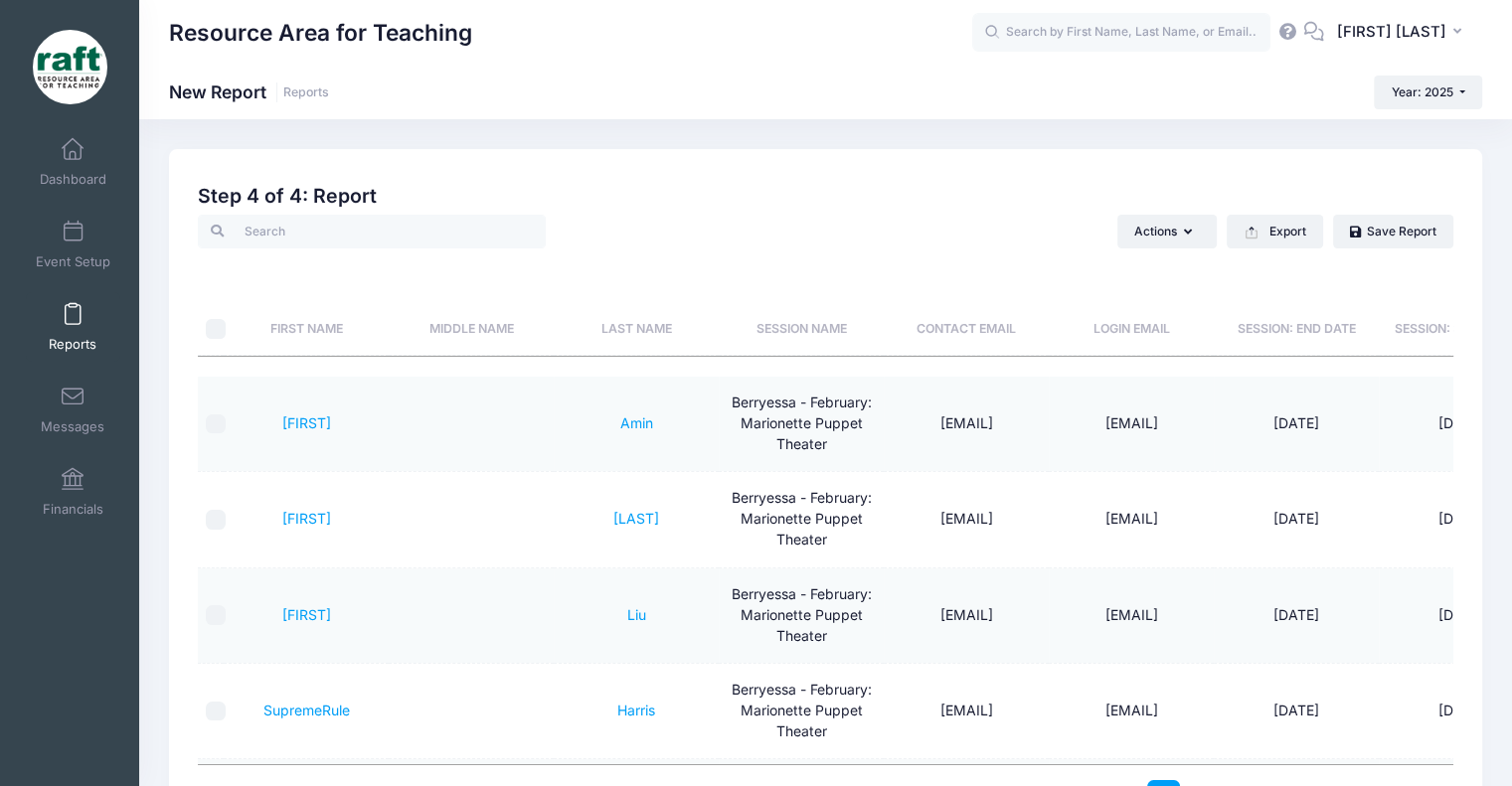 click on "First Name" at bounding box center (306, 302) 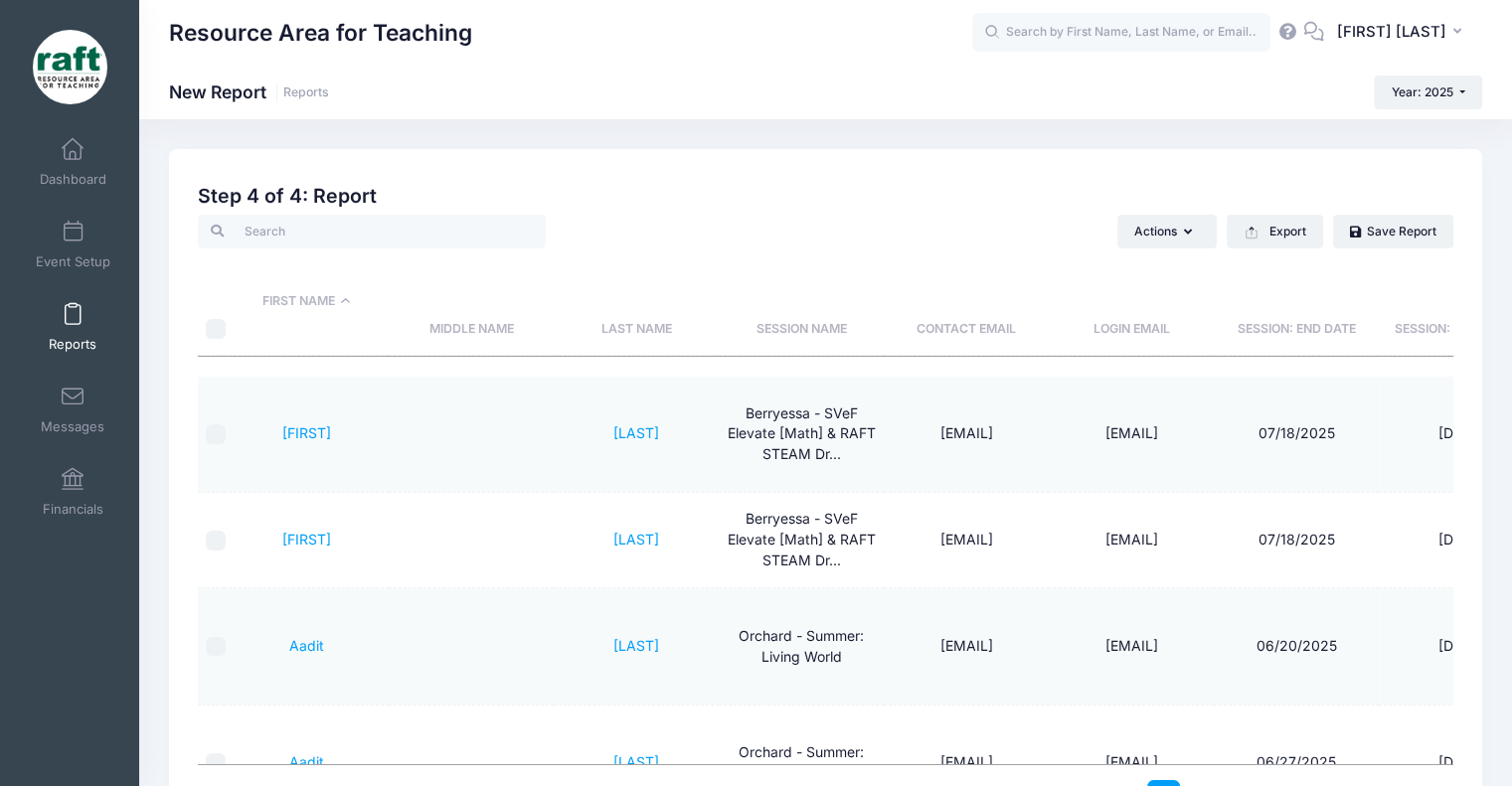 click at bounding box center (216, 329) 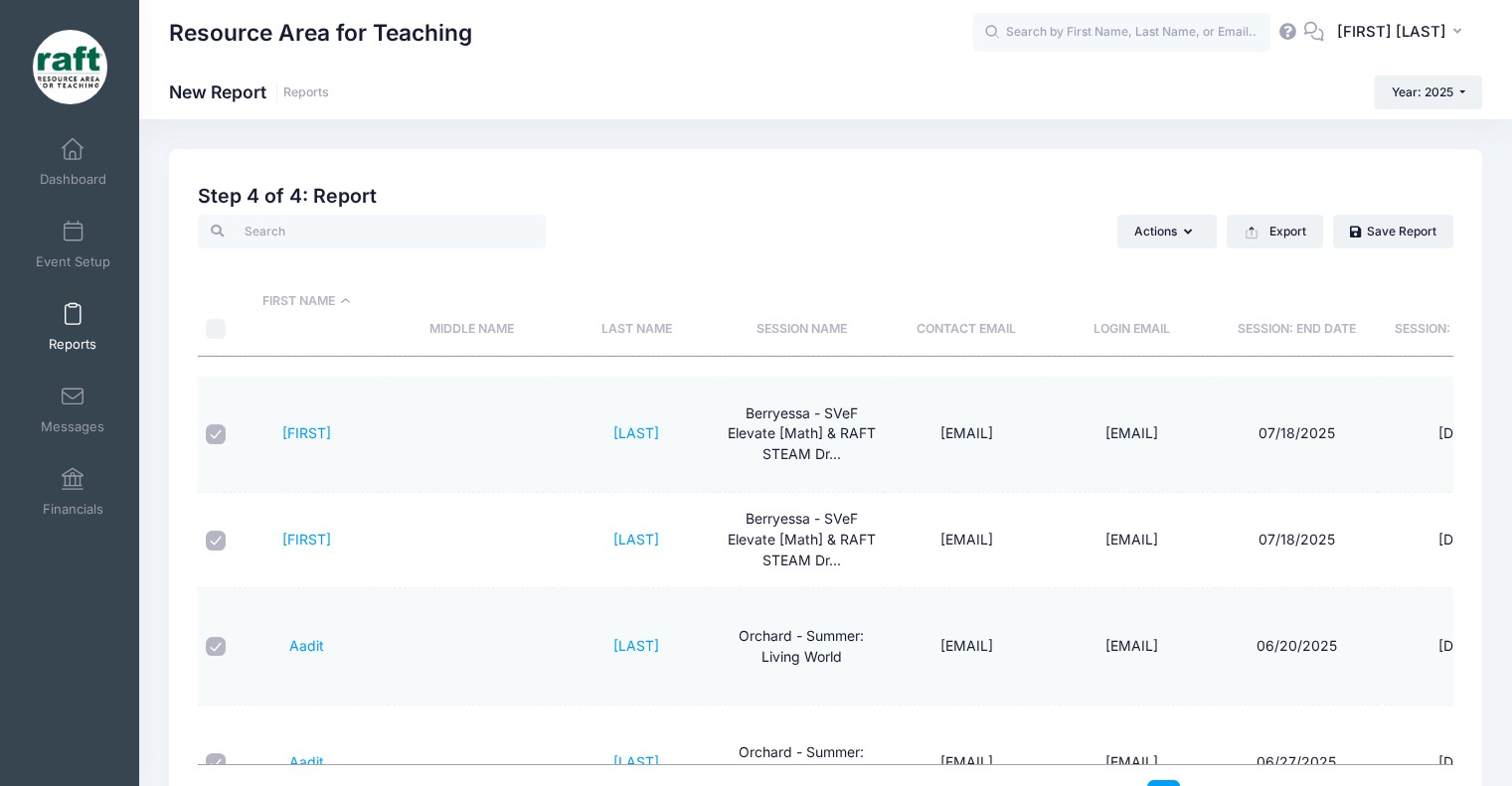 checkbox on "true" 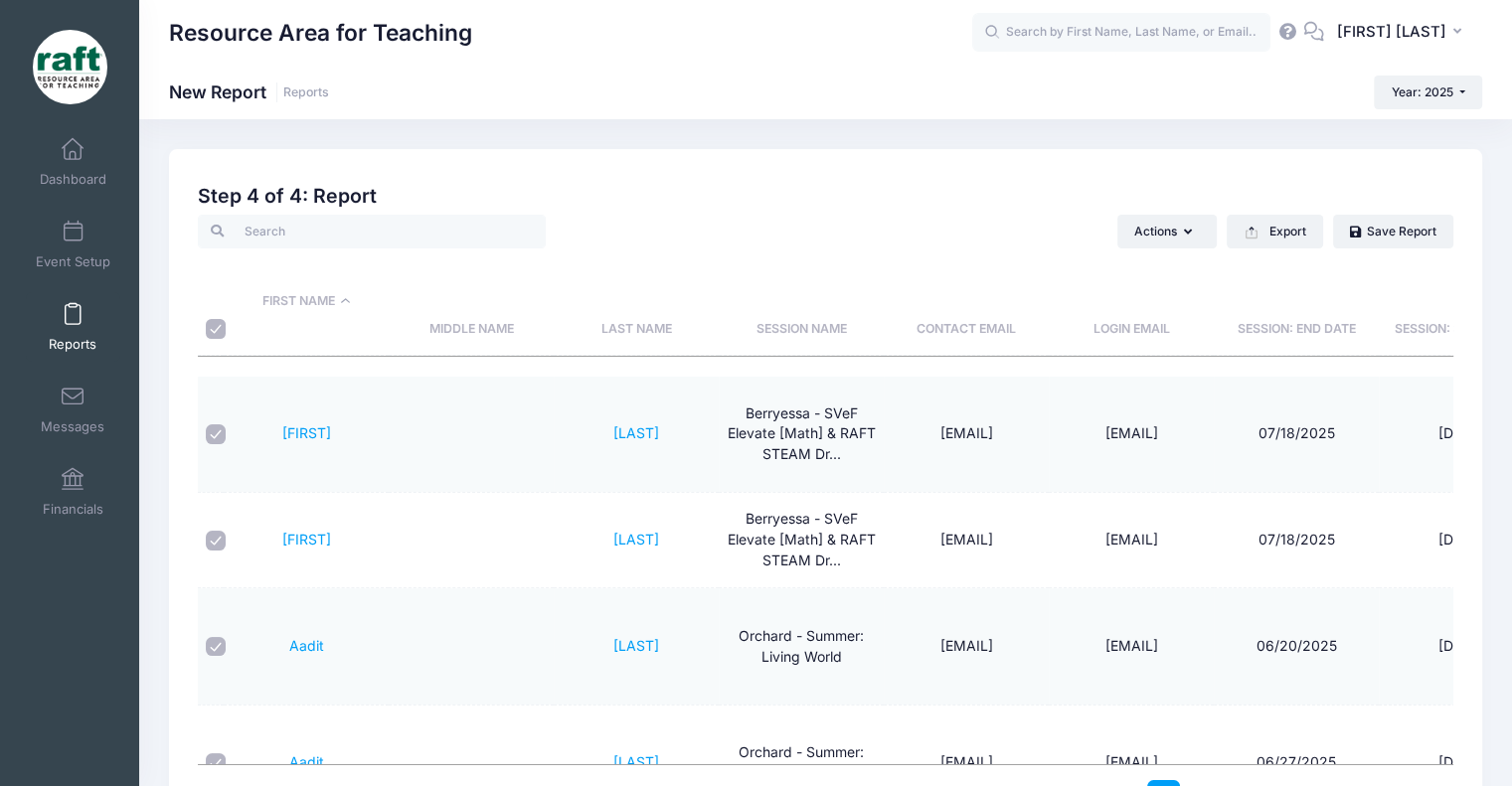 checkbox on "true" 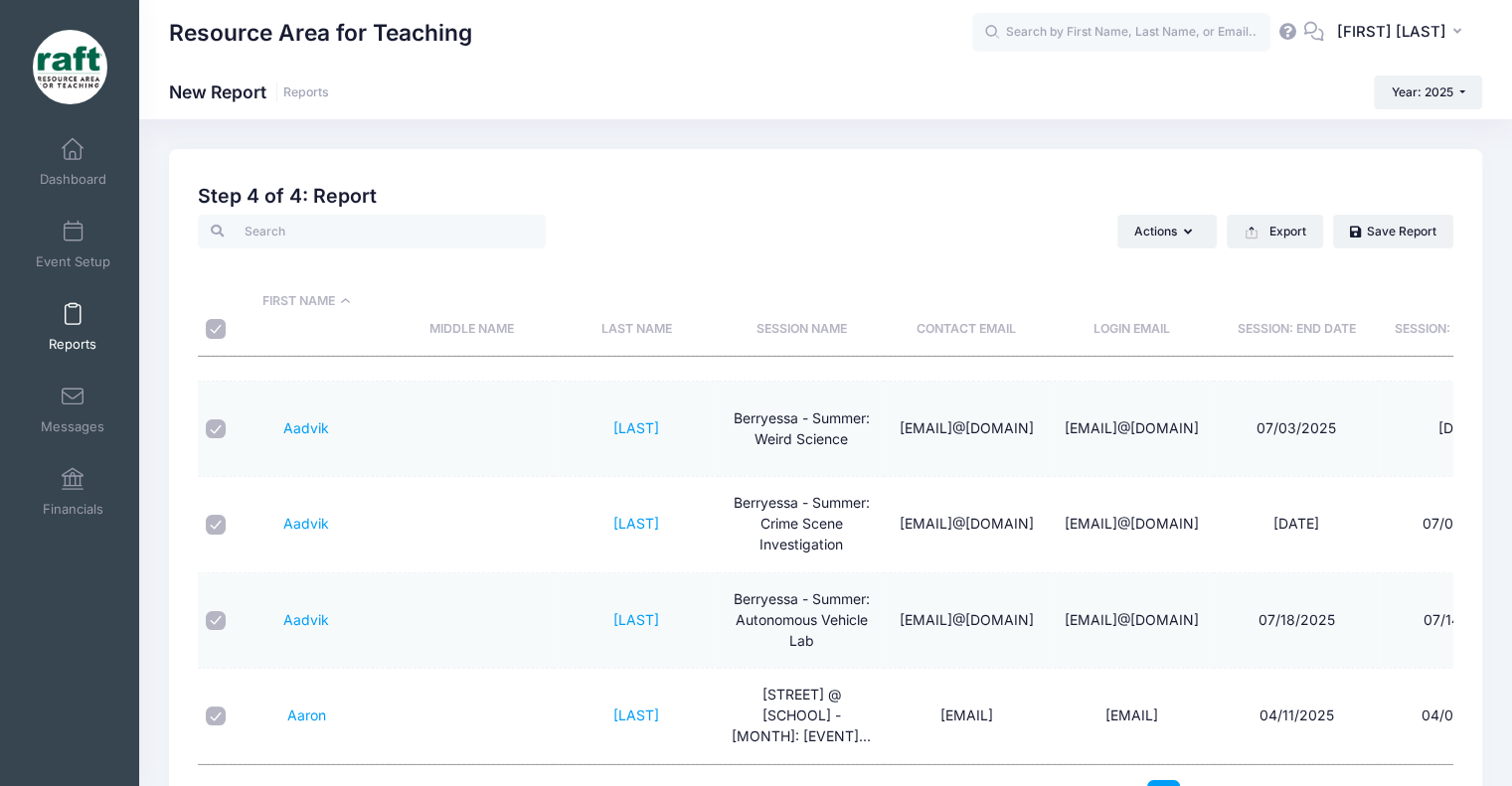 scroll, scrollTop: 2035, scrollLeft: 0, axis: vertical 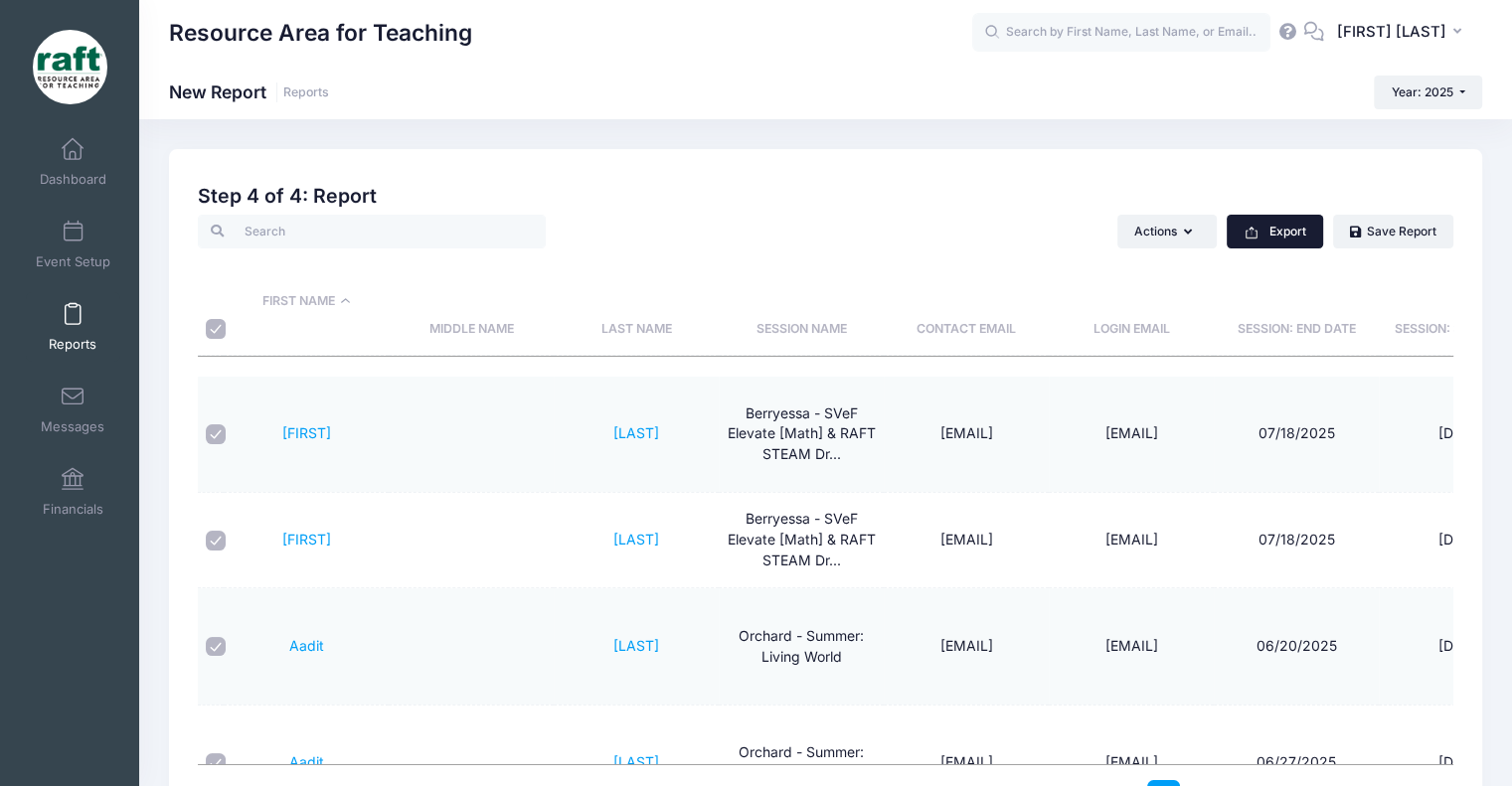 click 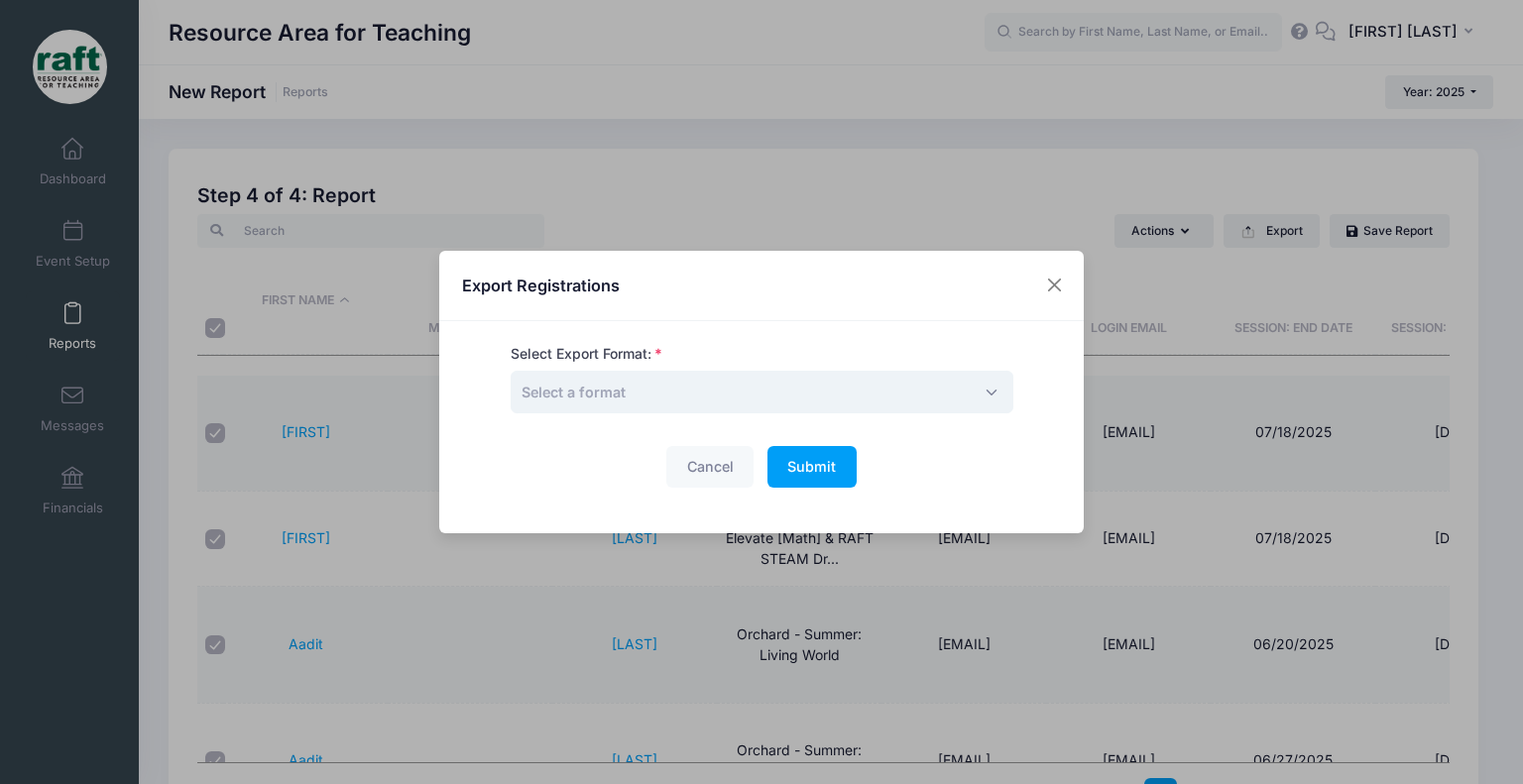 click on "Select a format" at bounding box center (762, 392) 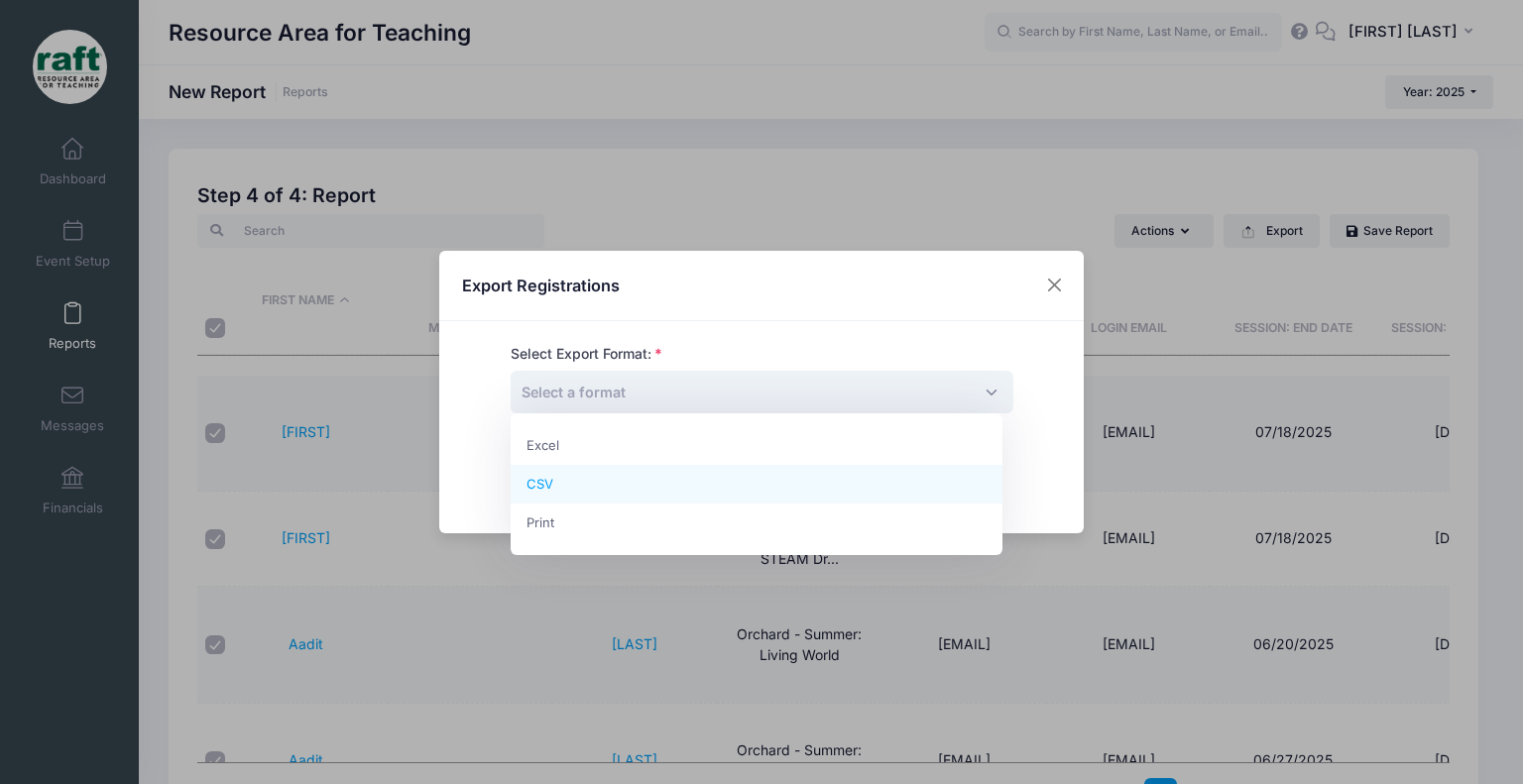 select on "csv" 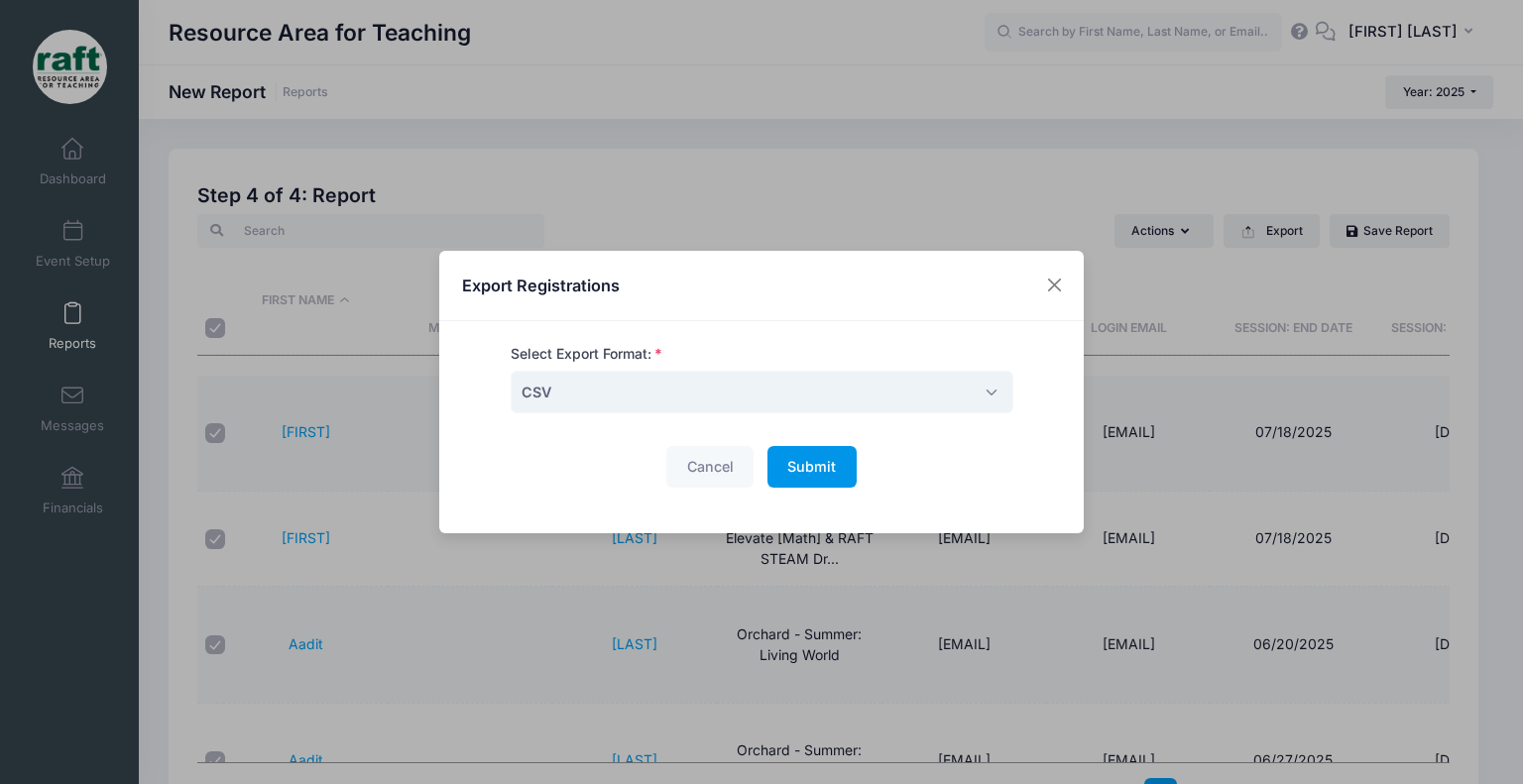 click on "Submit" at bounding box center [811, 466] 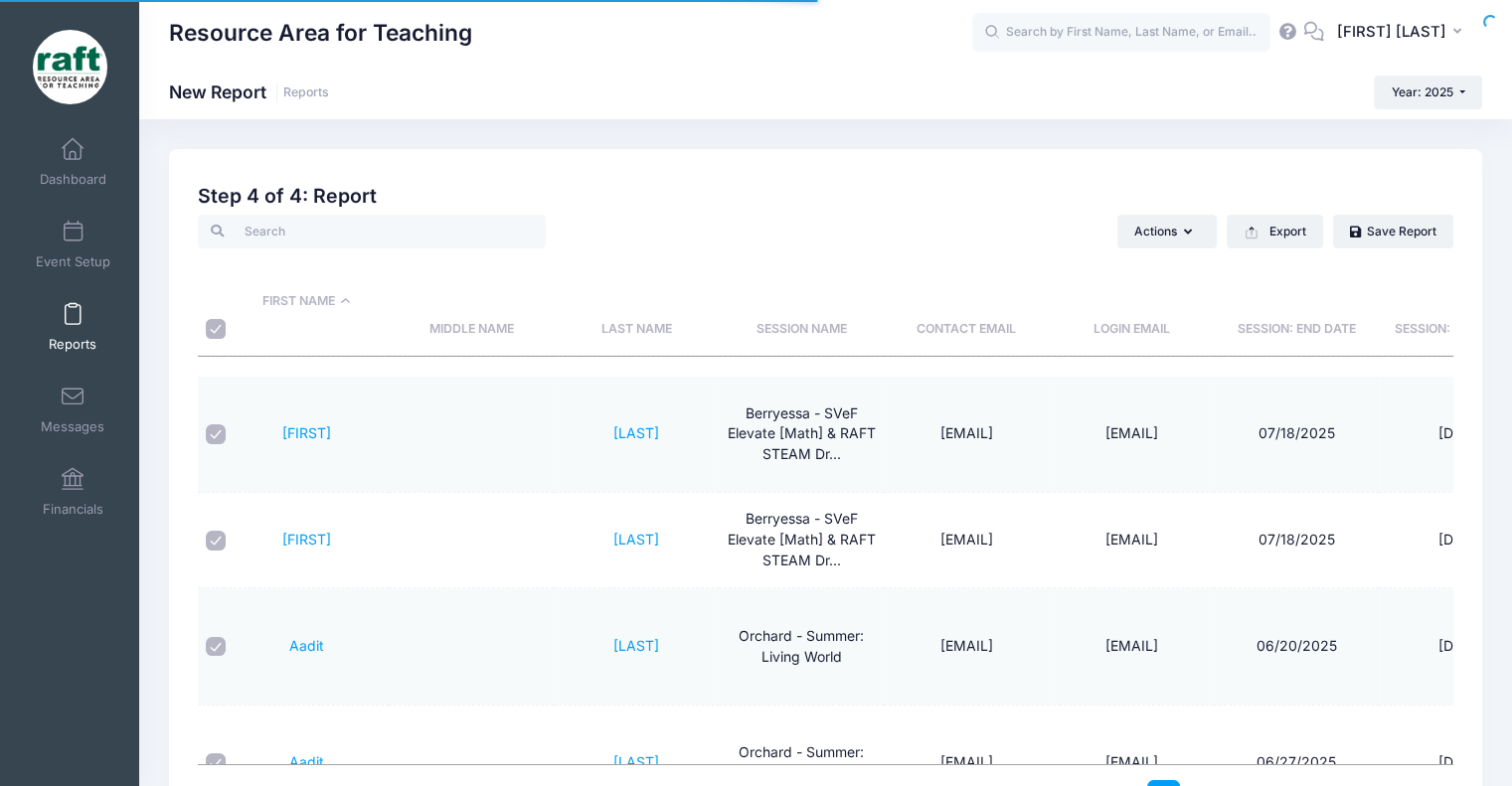 click on "Reports" at bounding box center [73, 327] 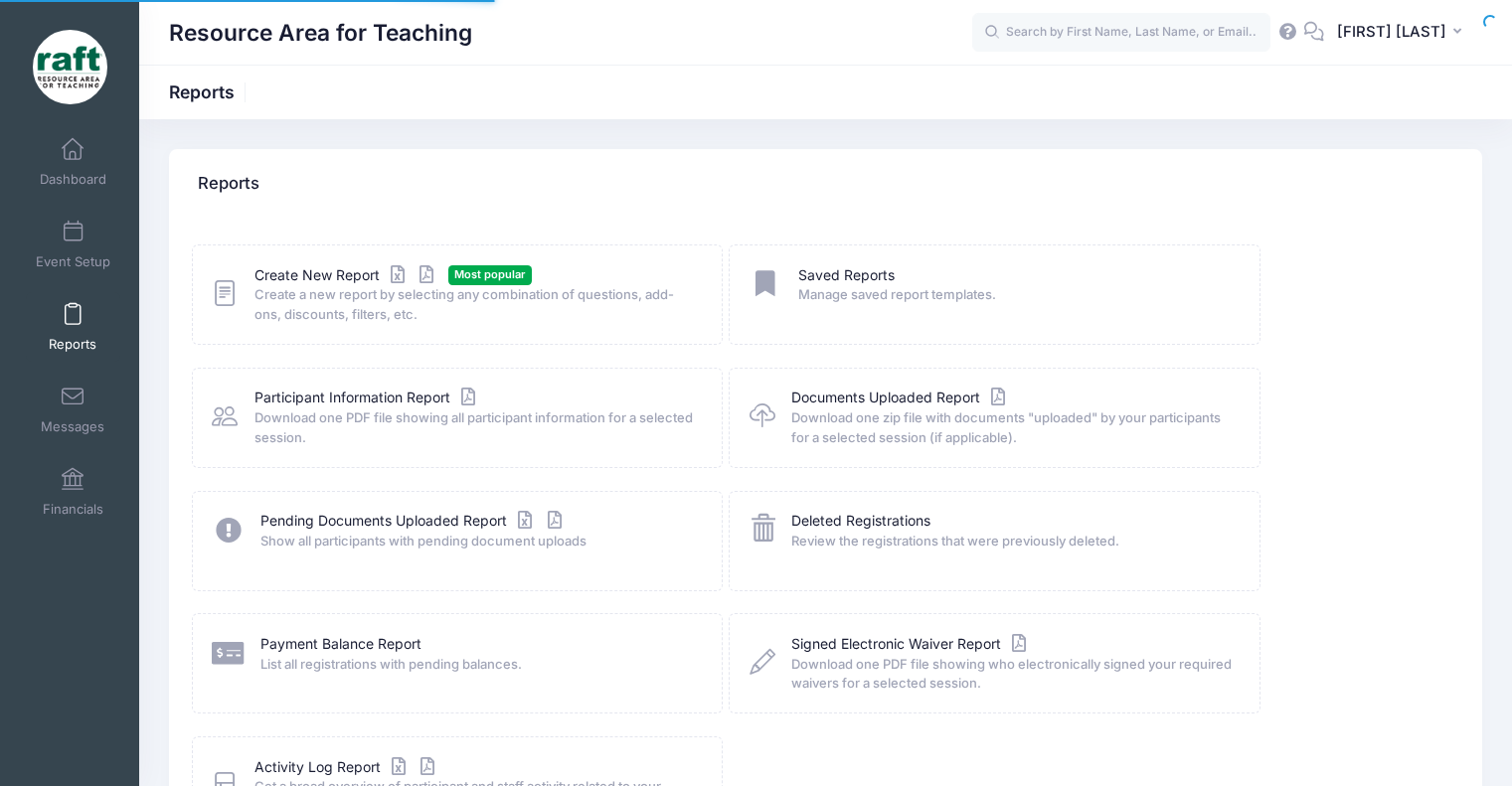 scroll, scrollTop: 0, scrollLeft: 0, axis: both 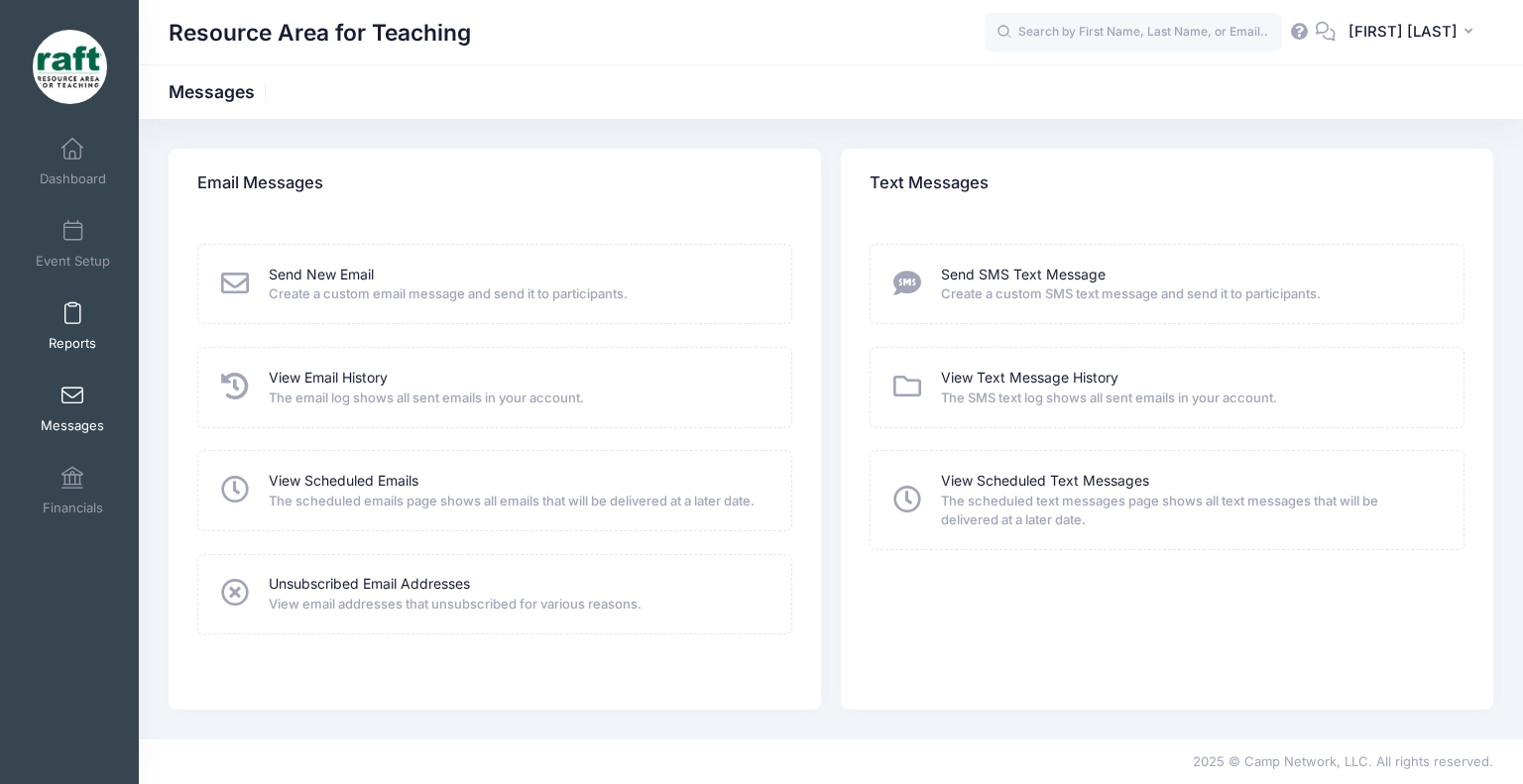 click on "Reports" at bounding box center [72, 343] 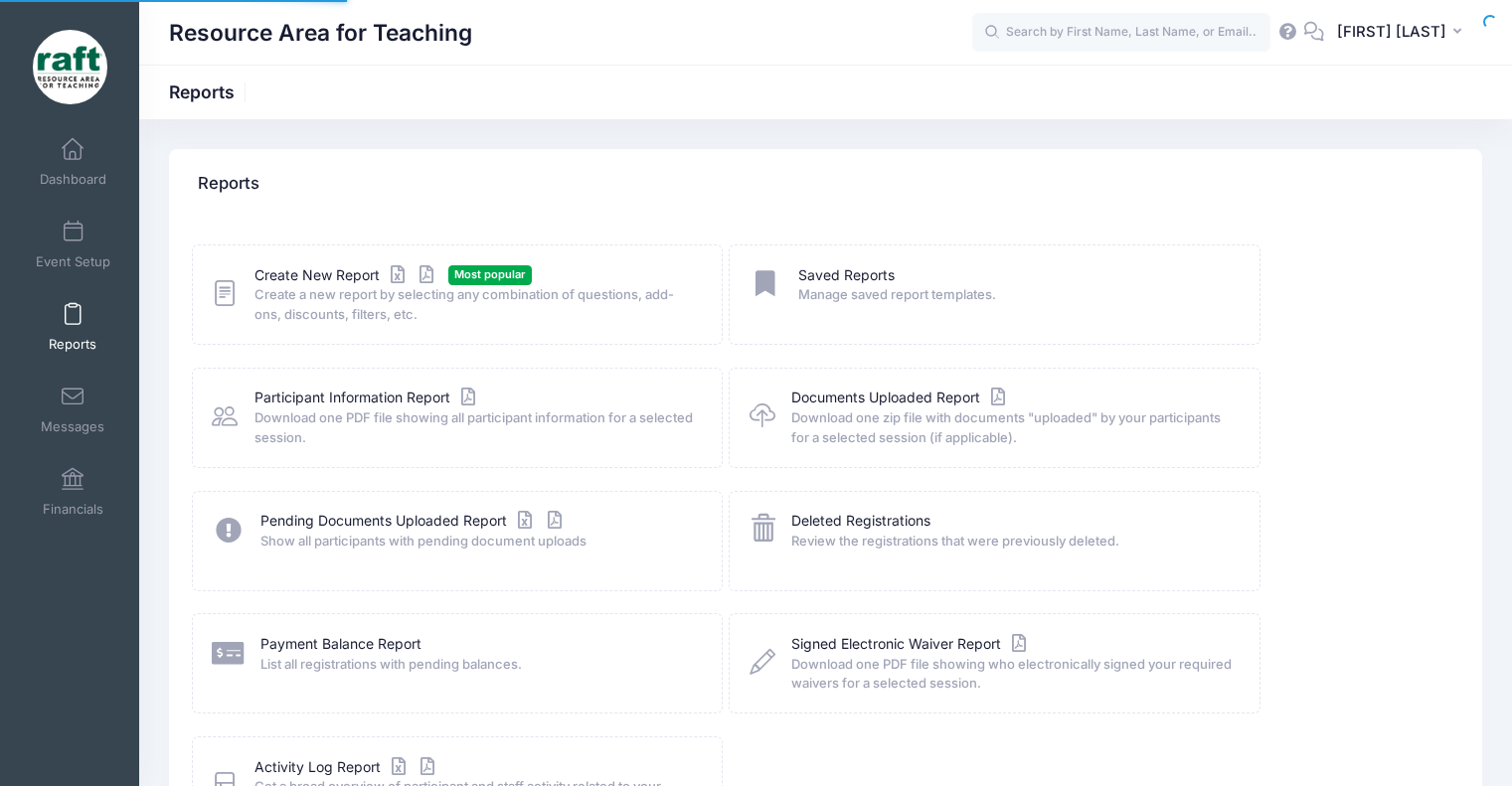 scroll, scrollTop: 0, scrollLeft: 0, axis: both 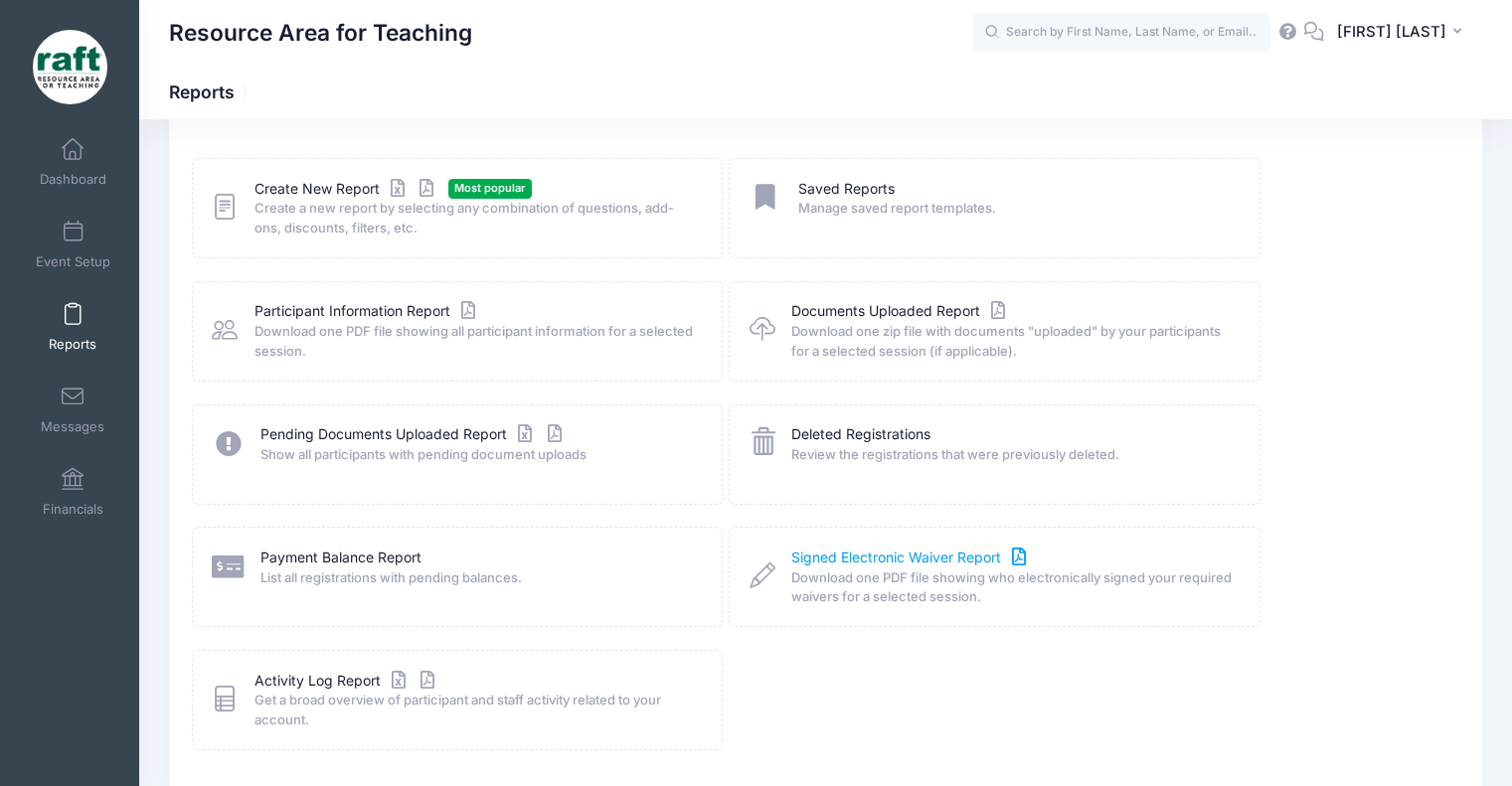 click on "Signed Electronic Waiver Report" at bounding box center (911, 557) 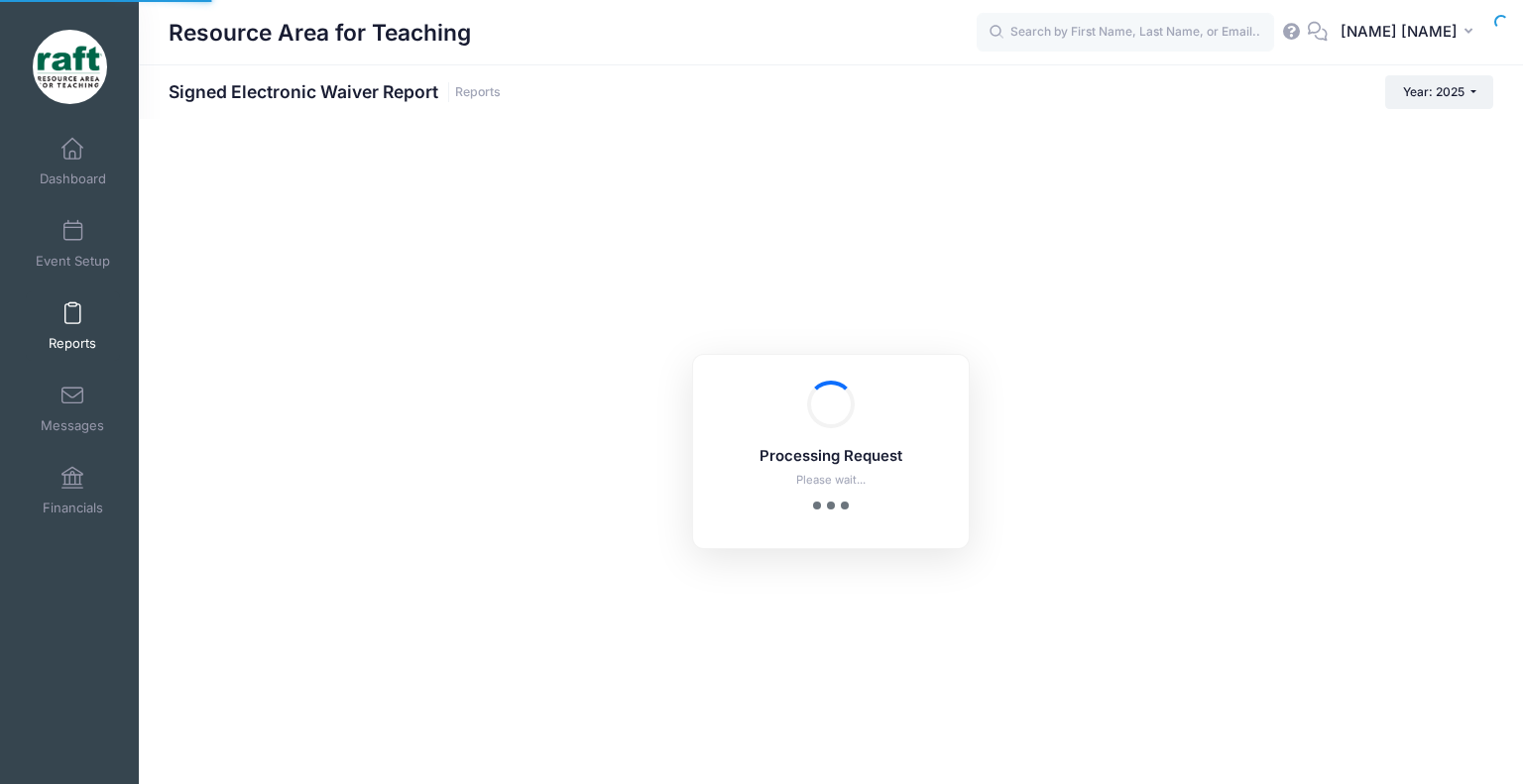 scroll, scrollTop: 0, scrollLeft: 0, axis: both 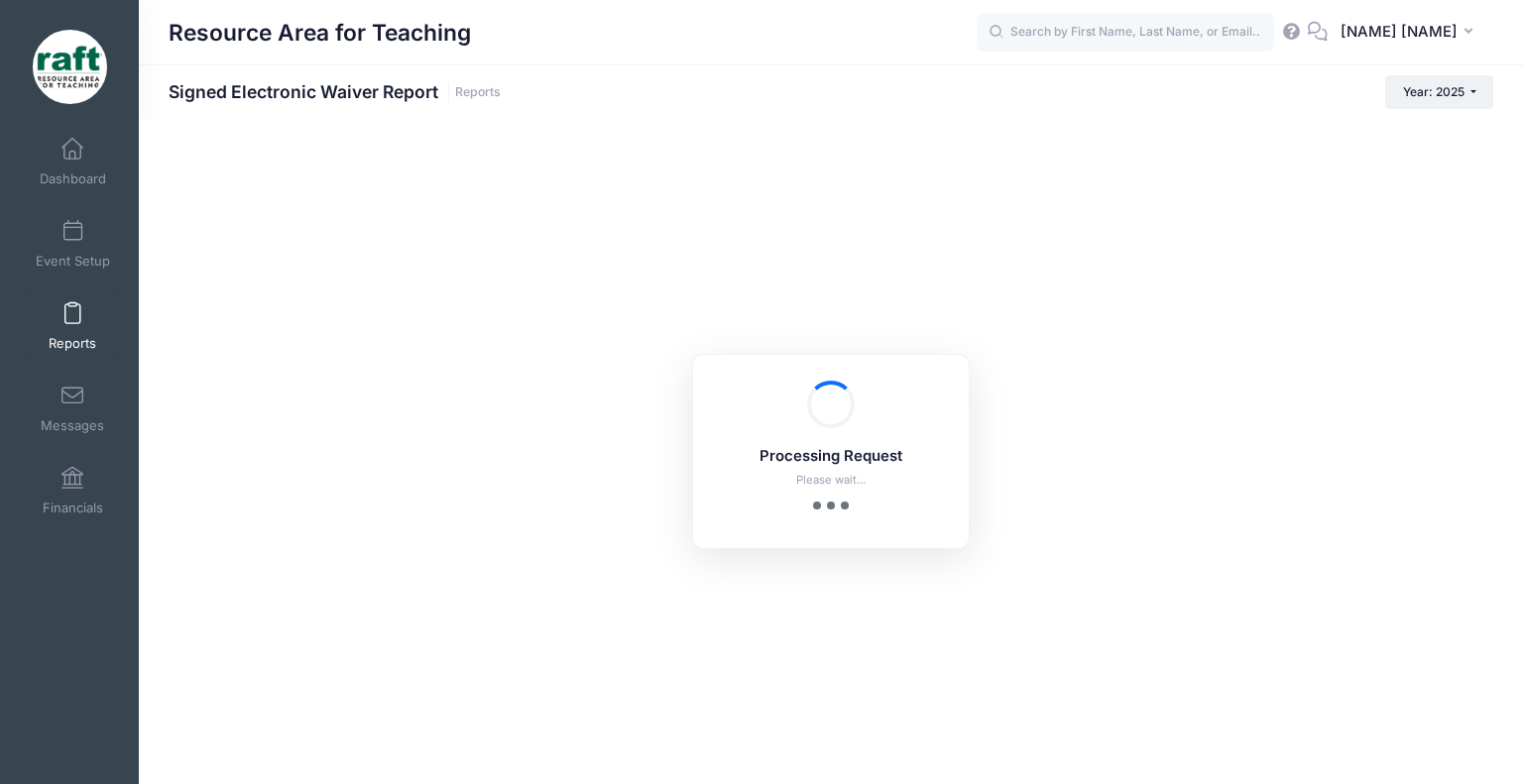 checkbox on "true" 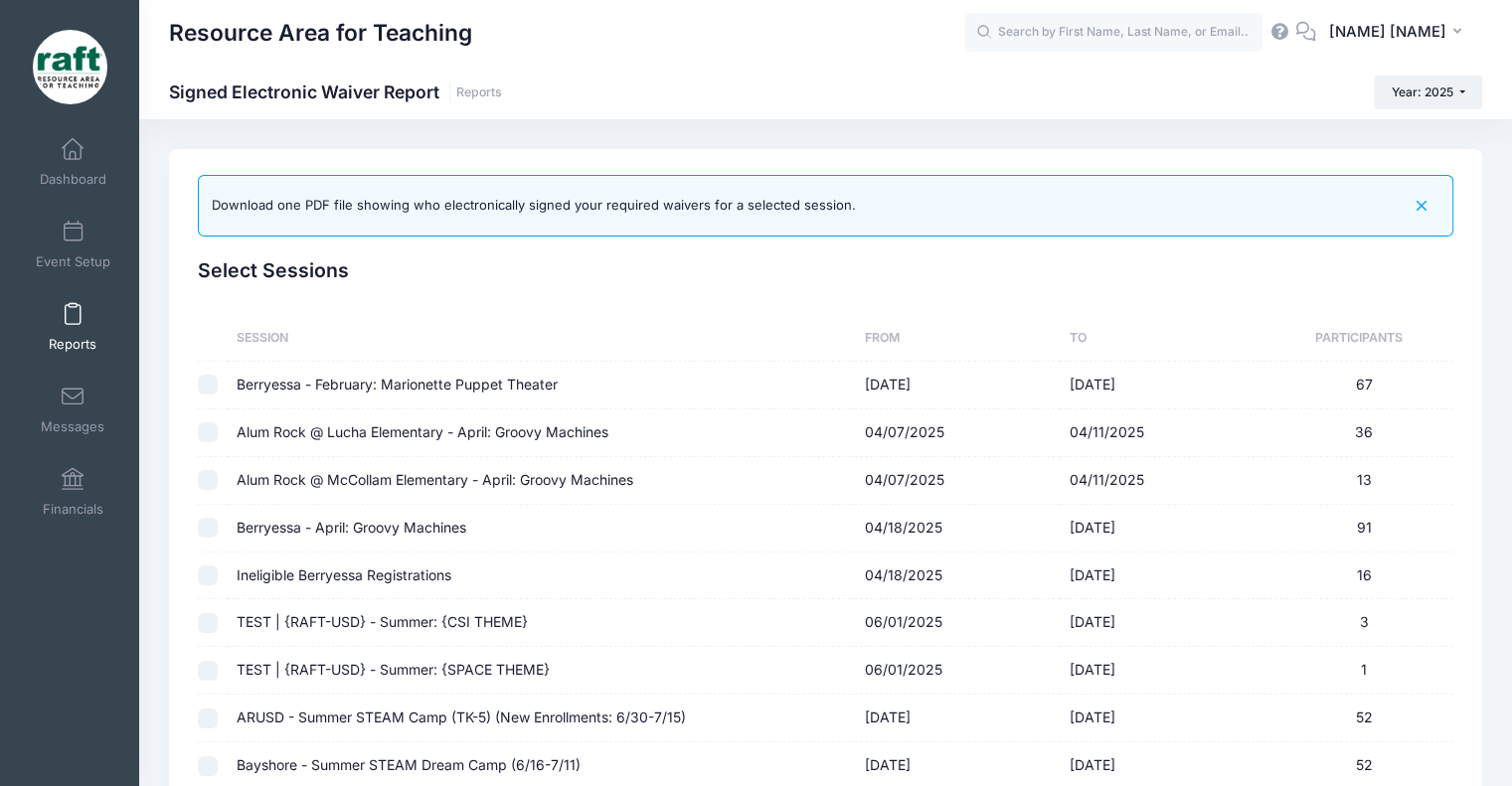 click at bounding box center [208, 385] 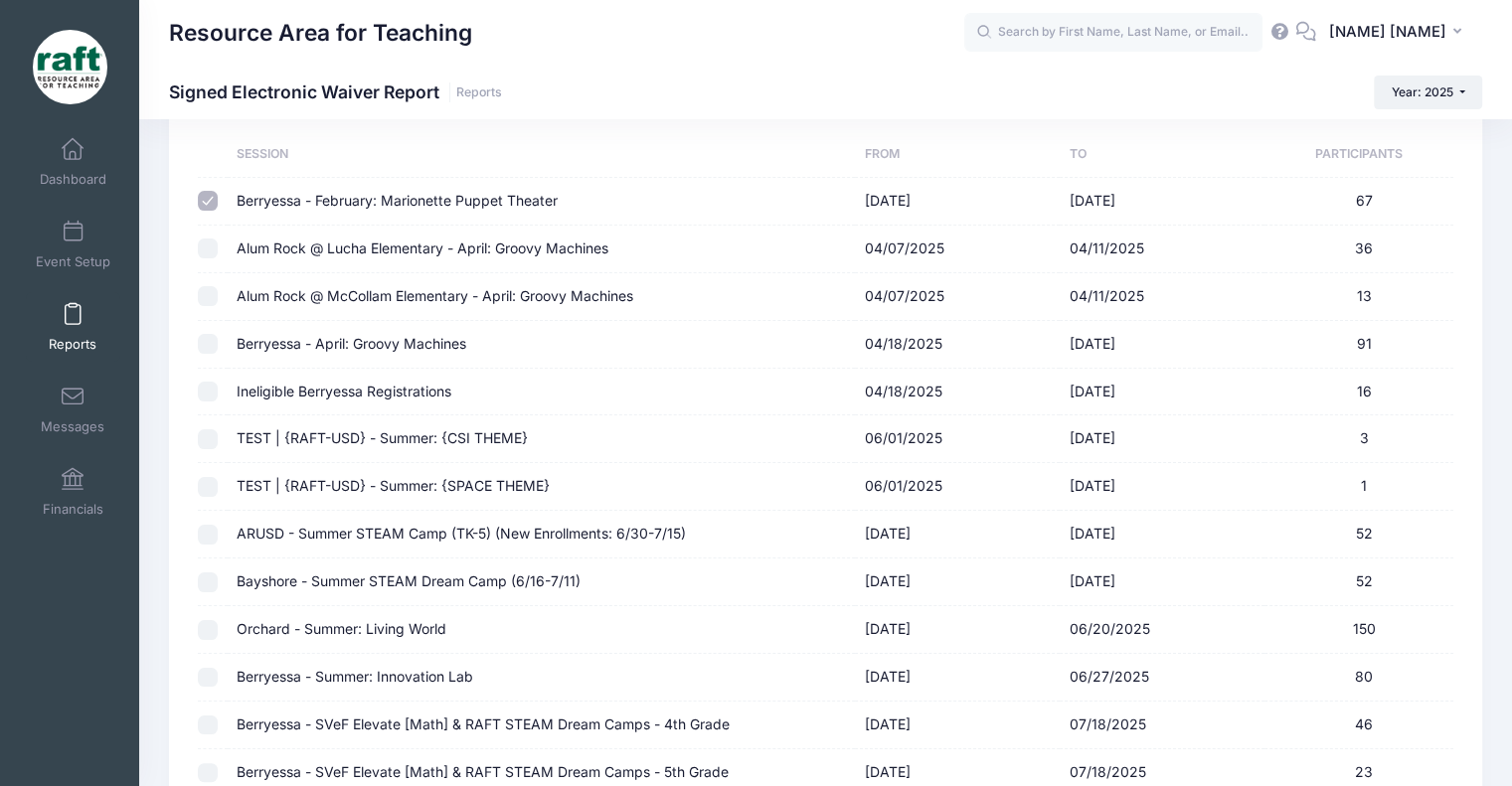 scroll, scrollTop: 160, scrollLeft: 0, axis: vertical 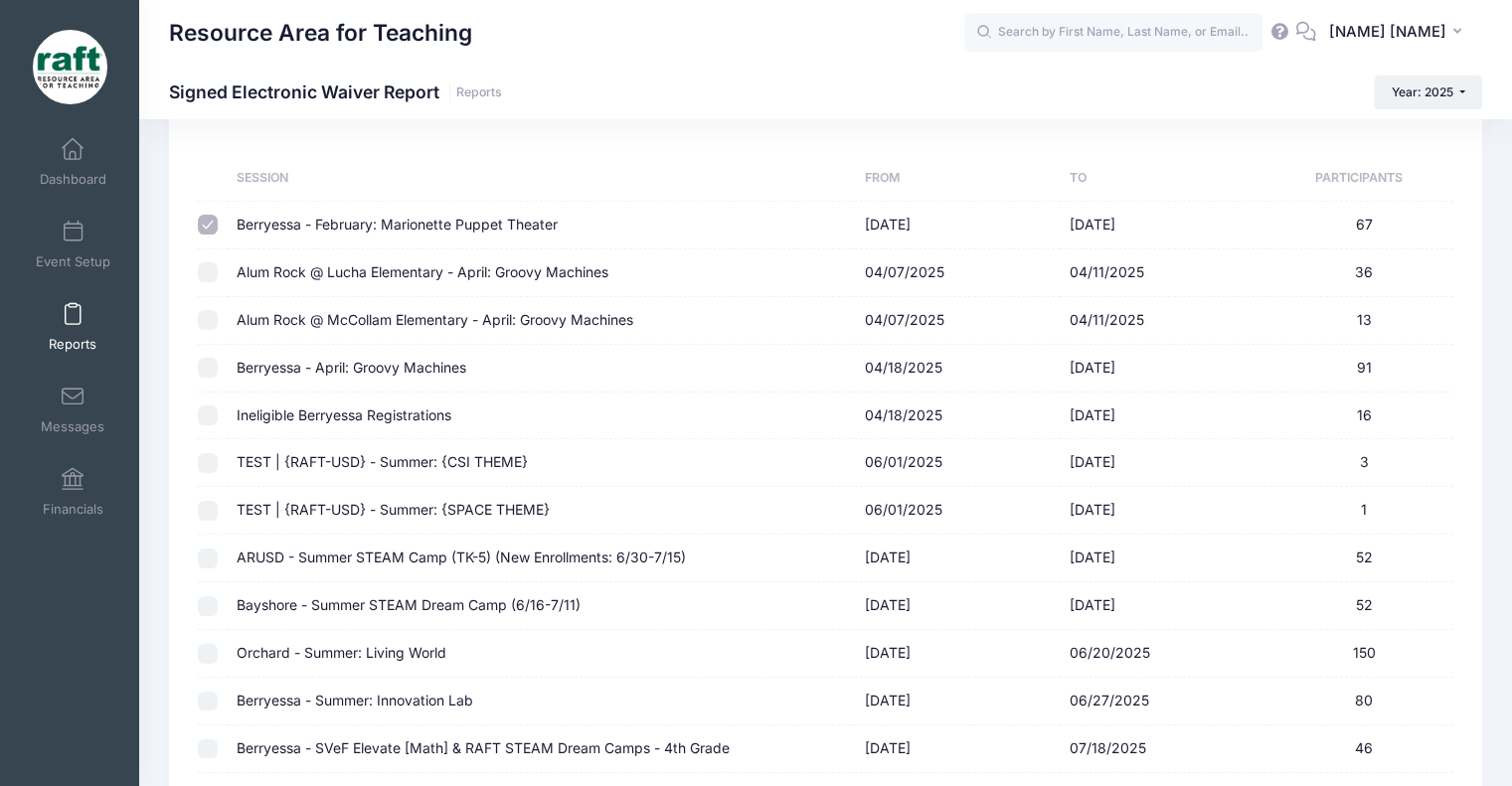 click at bounding box center (208, 272) 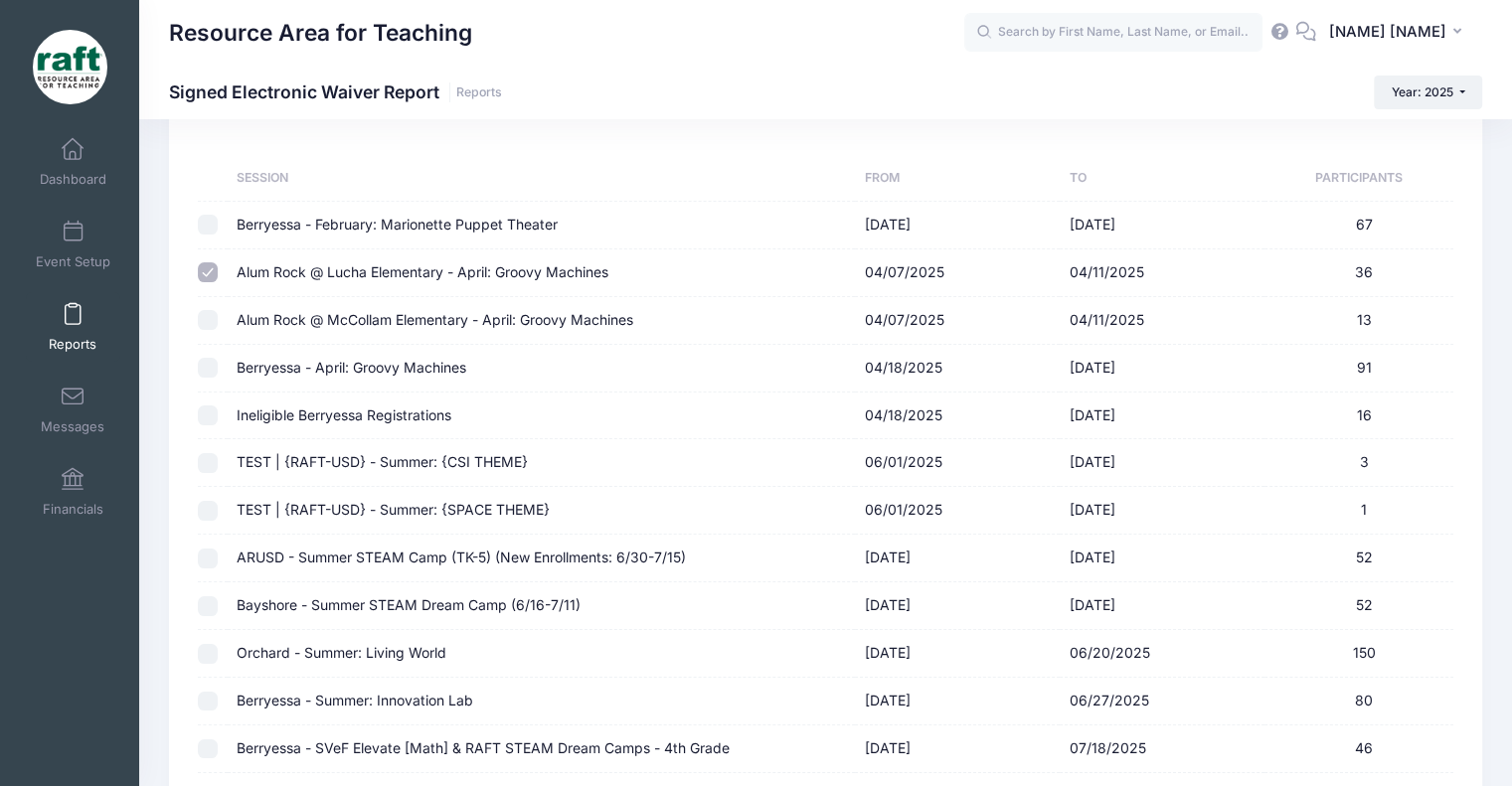 checkbox on "false" 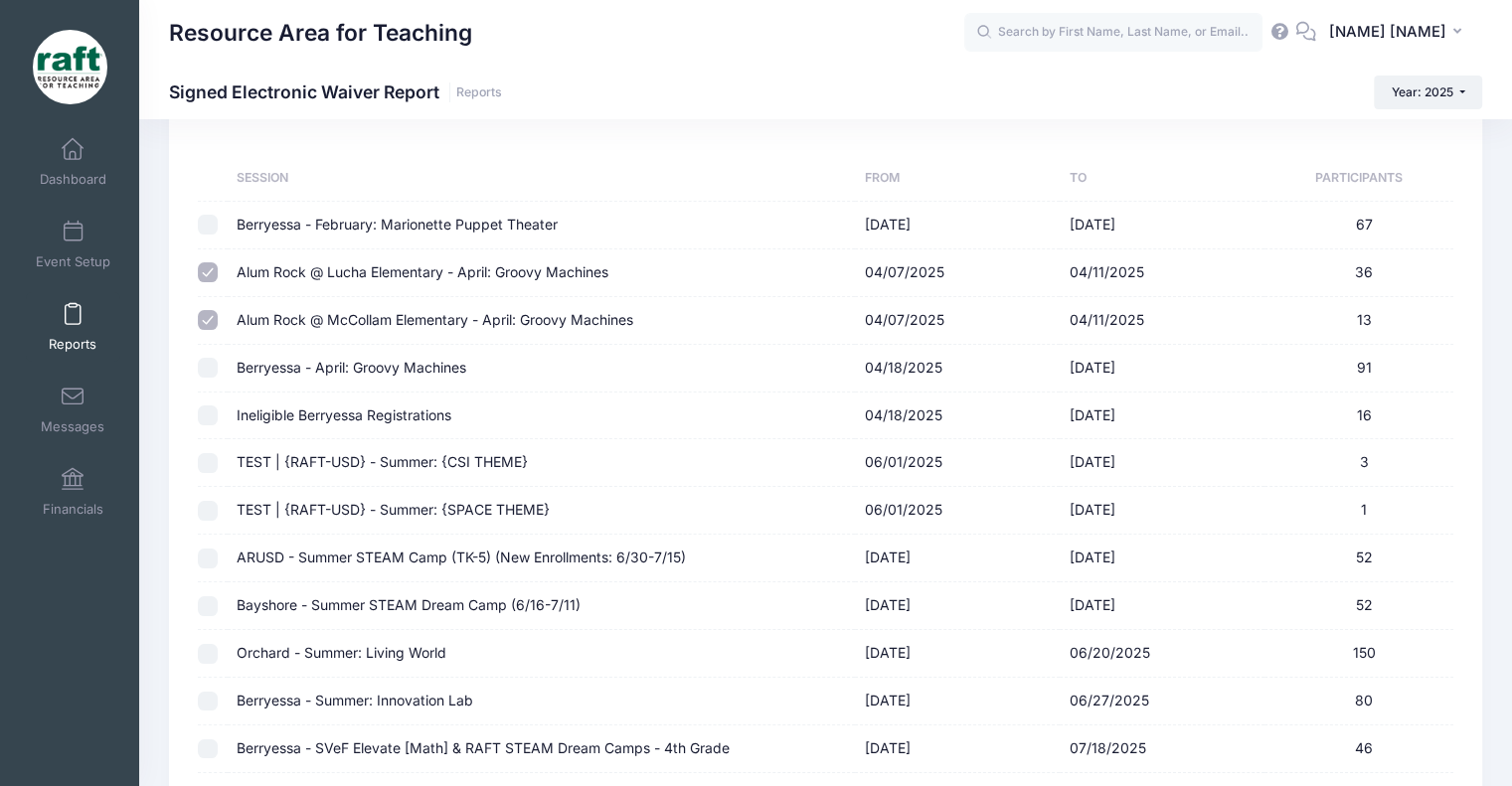 checkbox on "false" 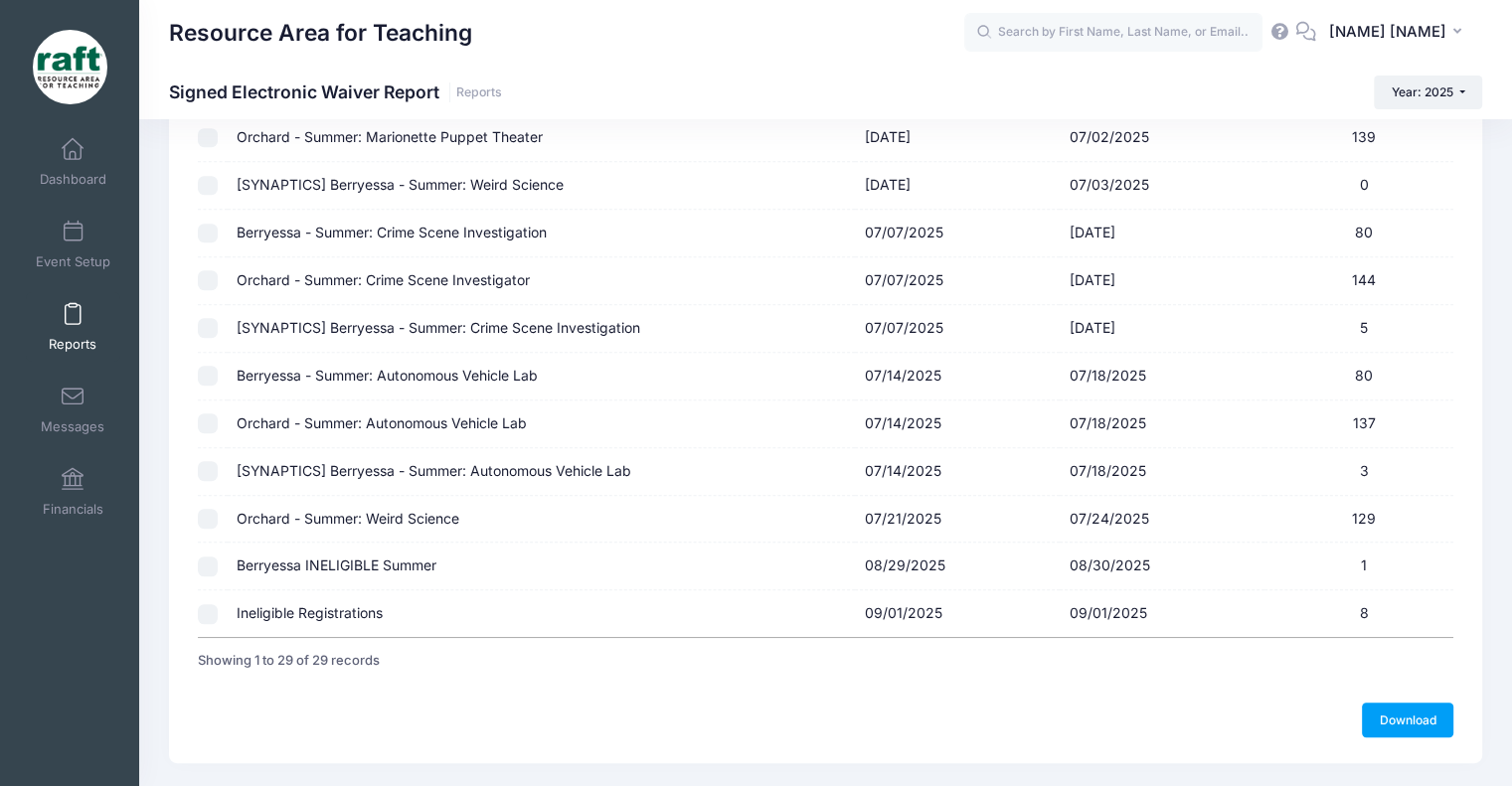 scroll, scrollTop: 1150, scrollLeft: 0, axis: vertical 